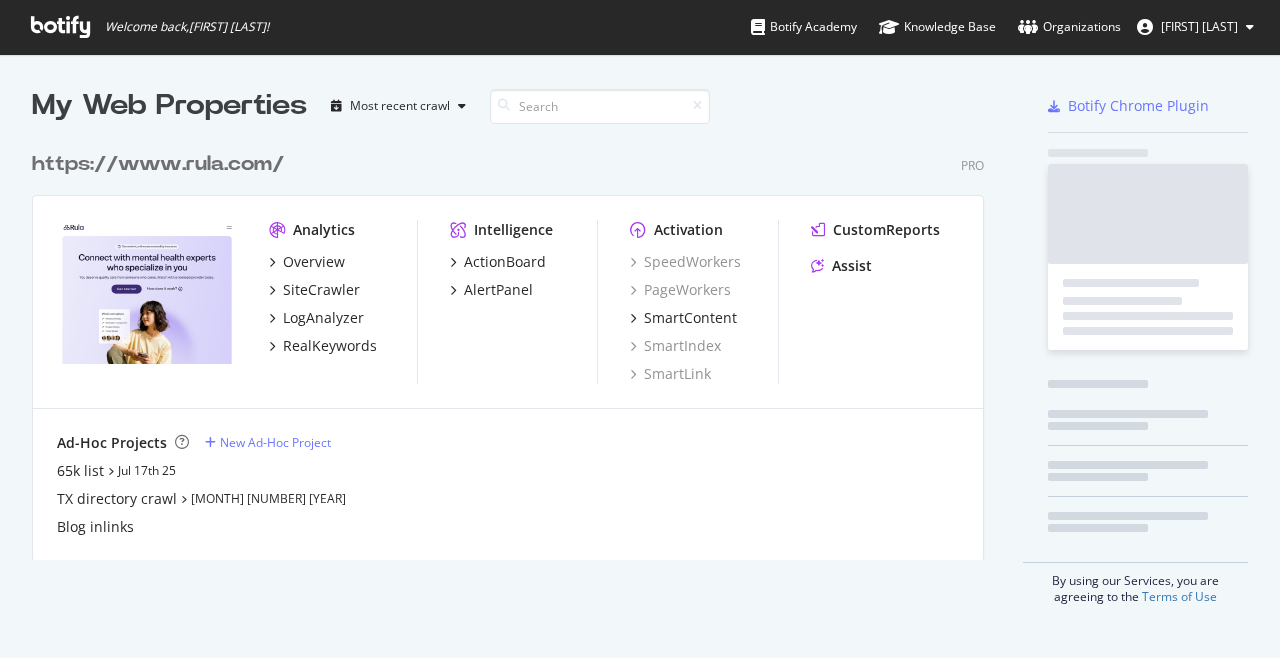 scroll, scrollTop: 0, scrollLeft: 0, axis: both 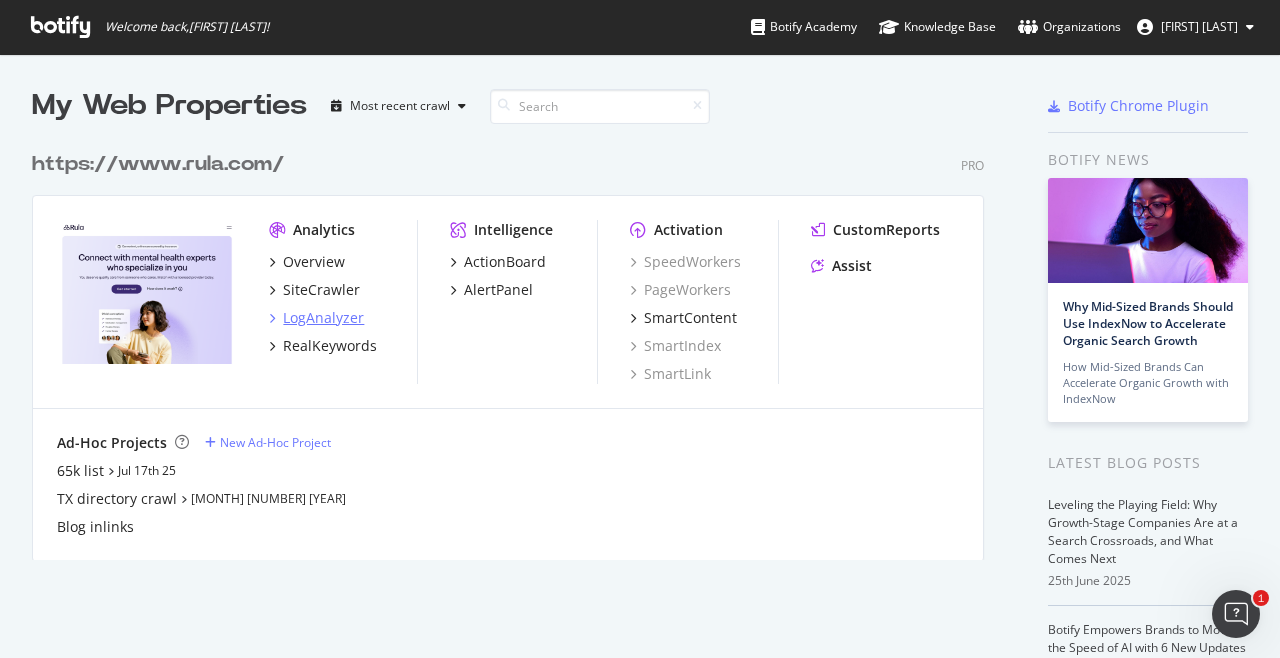 click on "LogAnalyzer" at bounding box center (323, 318) 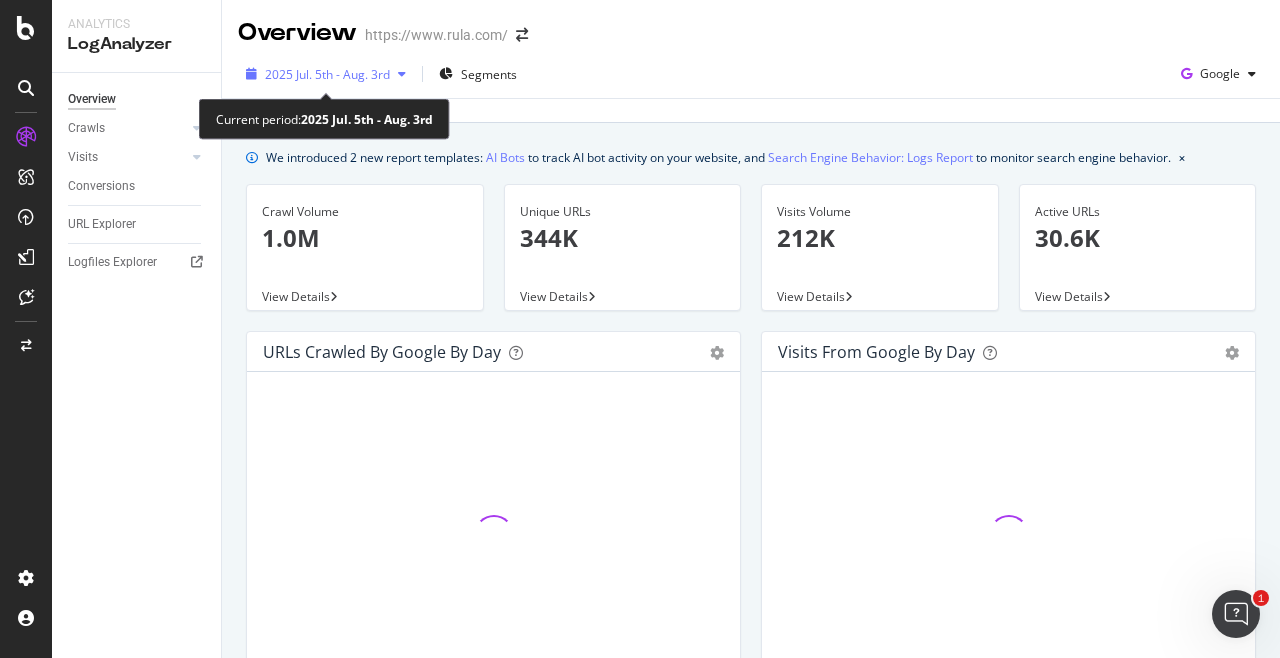 click on "2025 Jul. 5th - Aug. 3rd" at bounding box center (327, 74) 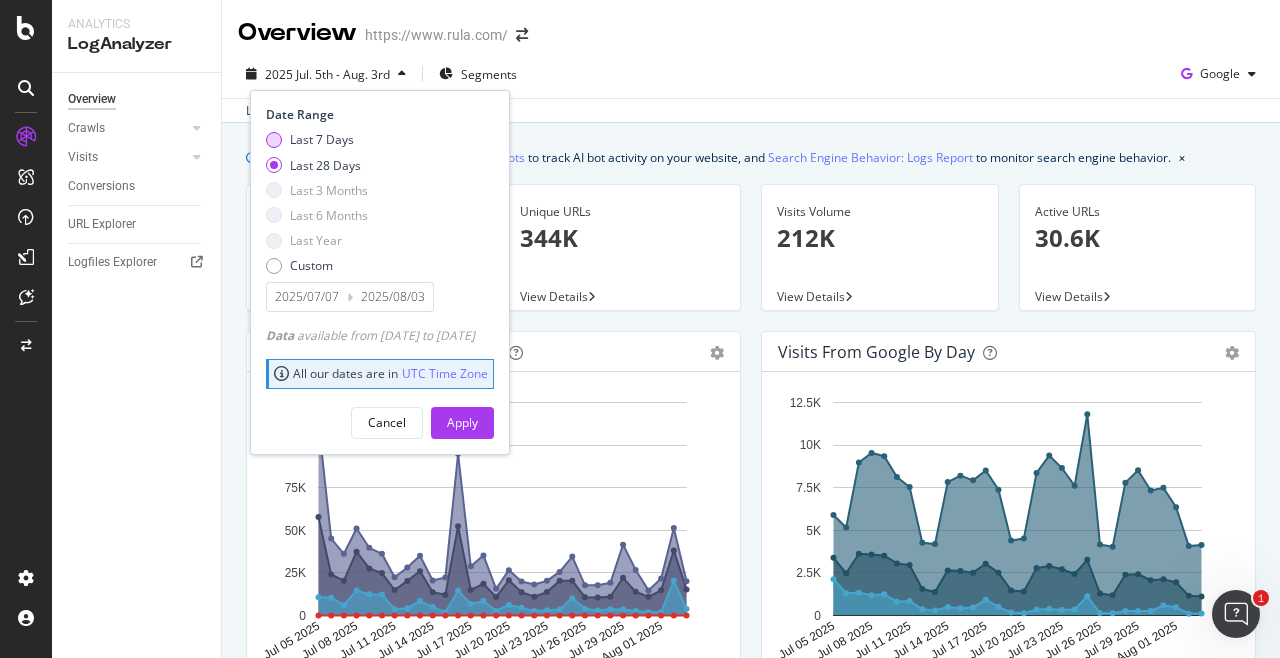 click on "Last 7 Days" at bounding box center (322, 139) 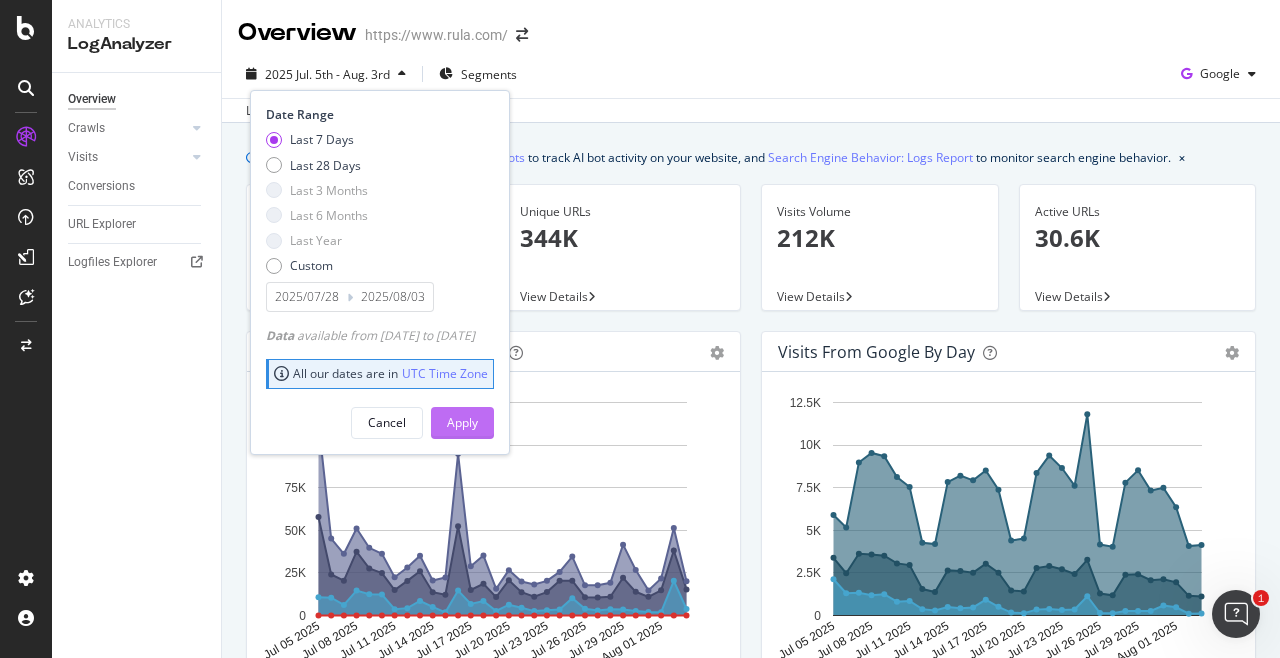 click on "Apply" at bounding box center [462, 422] 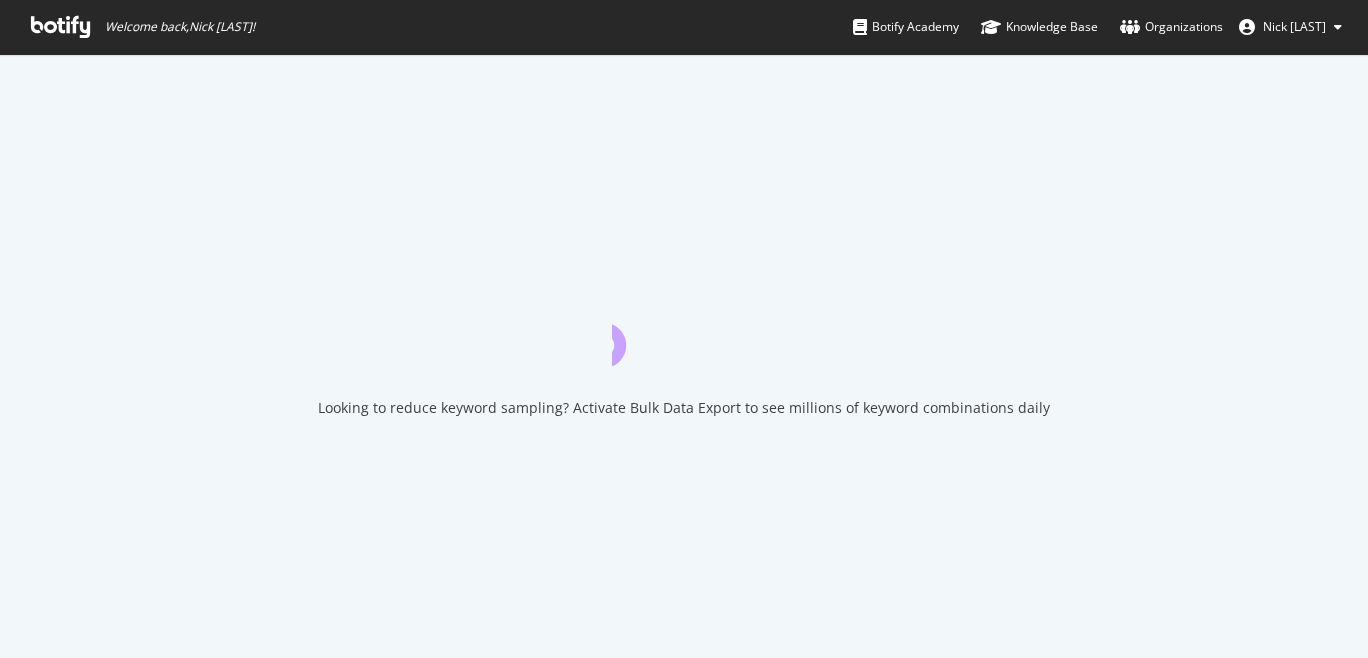 scroll, scrollTop: 0, scrollLeft: 0, axis: both 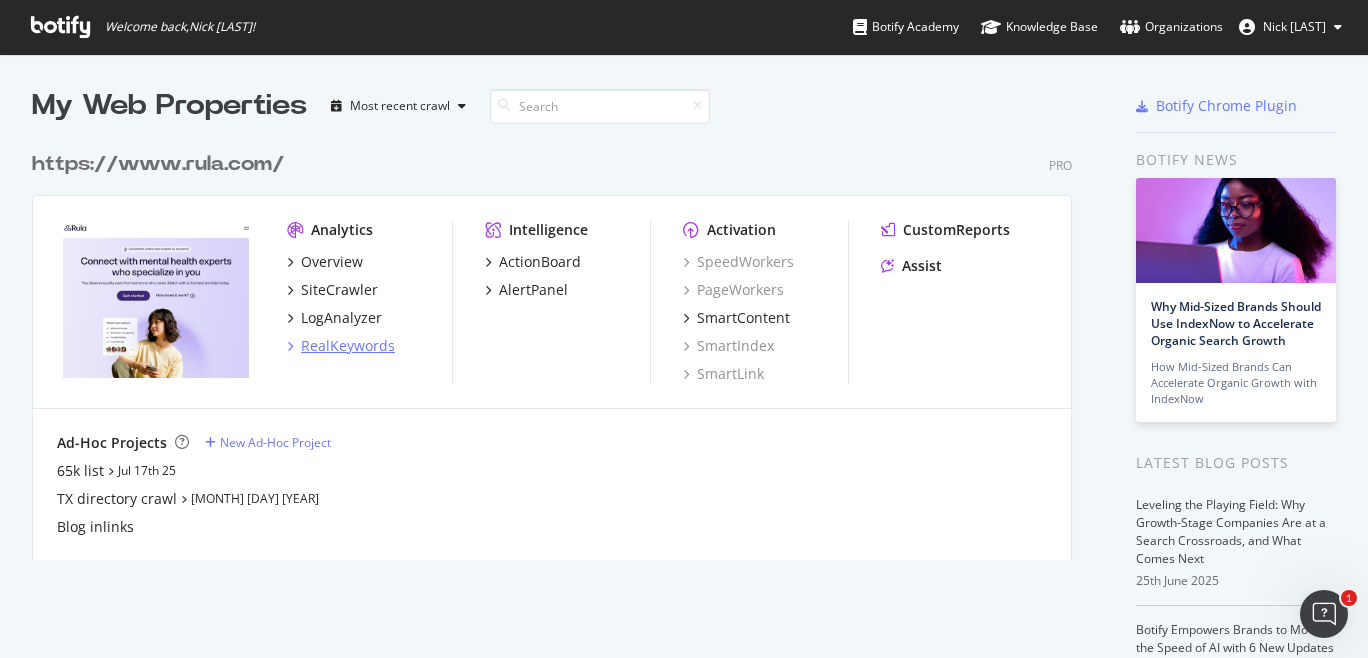 click on "RealKeywords" at bounding box center [348, 346] 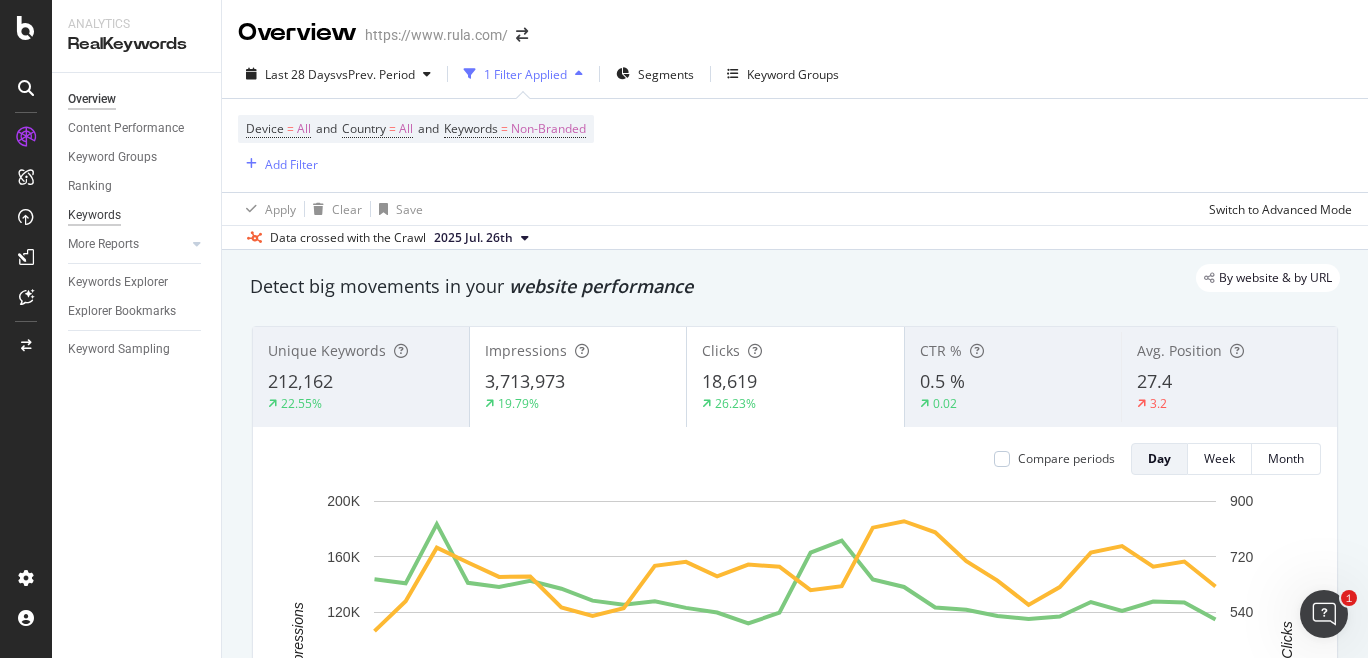 click on "Keywords" at bounding box center (94, 215) 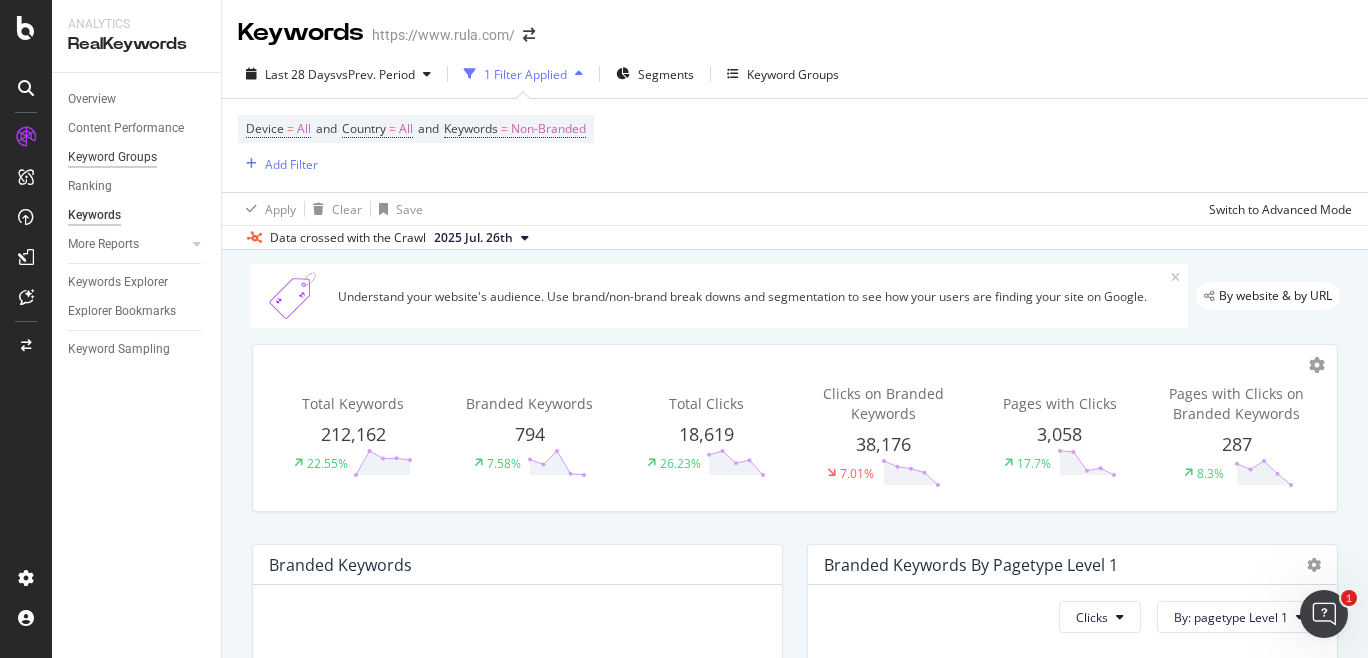 click on "Keyword Groups" at bounding box center (112, 157) 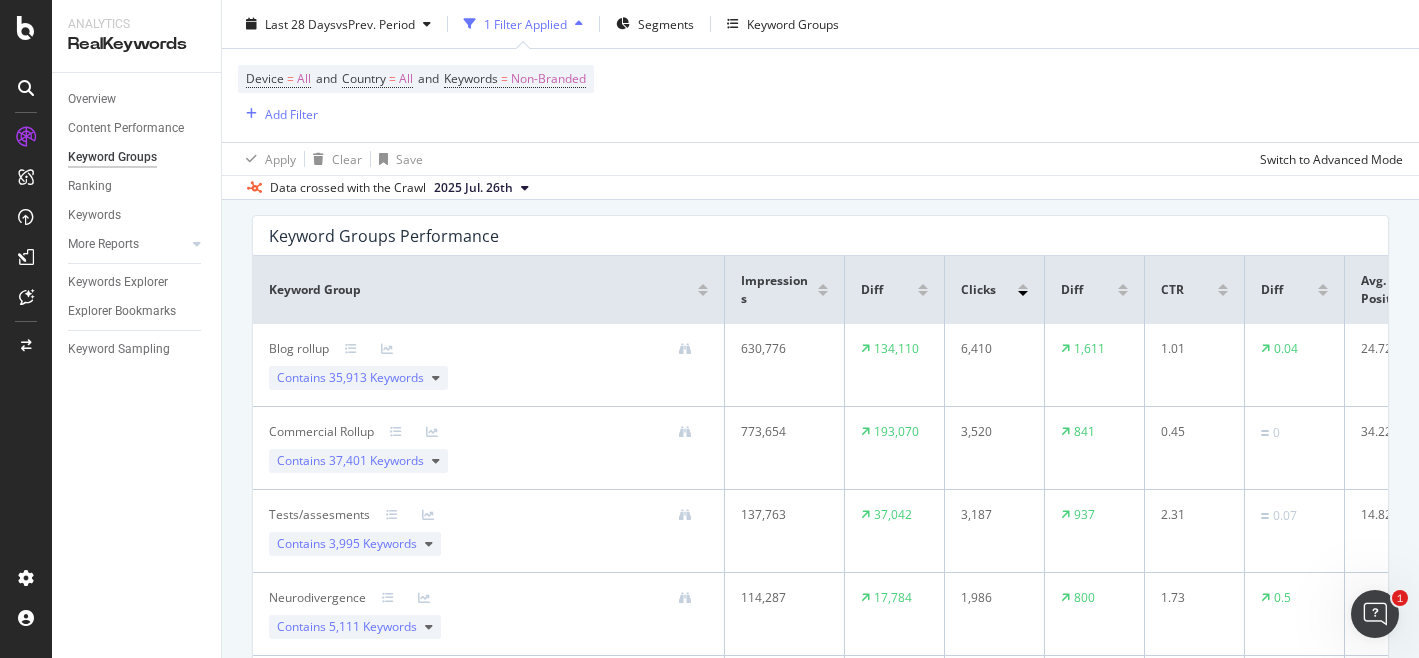 scroll, scrollTop: 127, scrollLeft: 0, axis: vertical 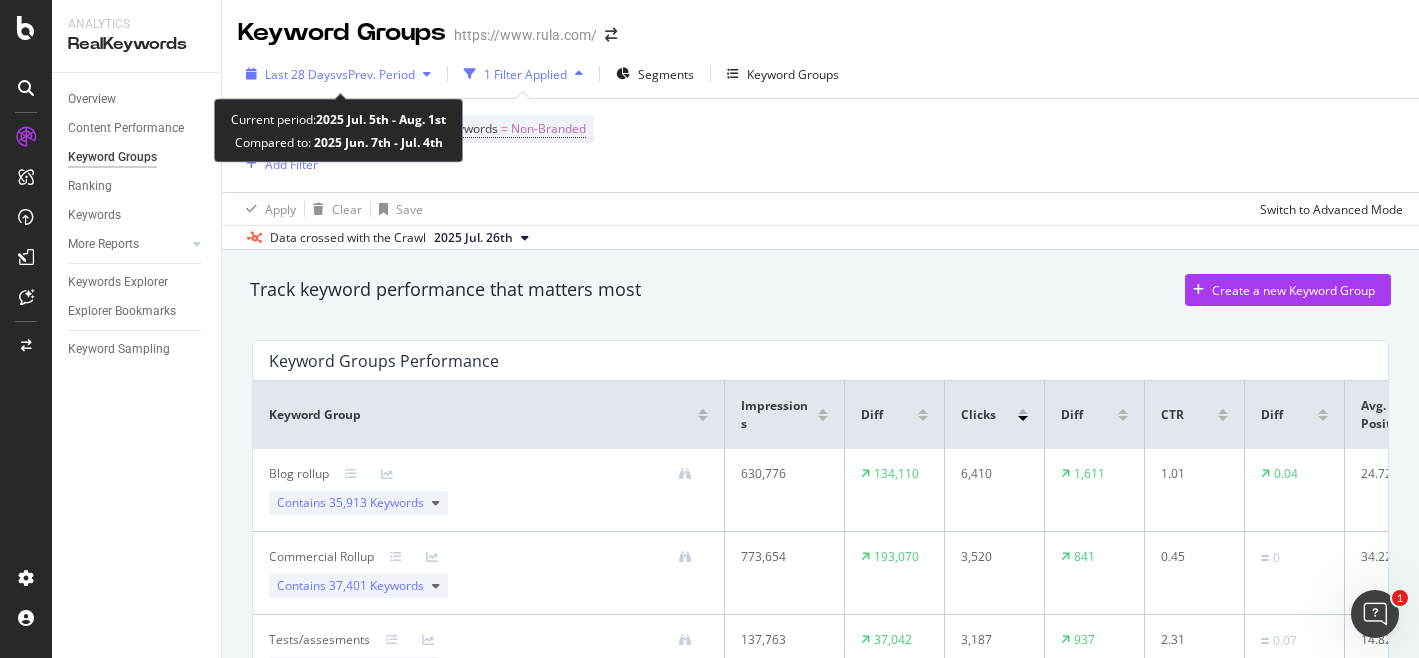 click on "Last 28 Days  vs  Prev. Period" at bounding box center (338, 74) 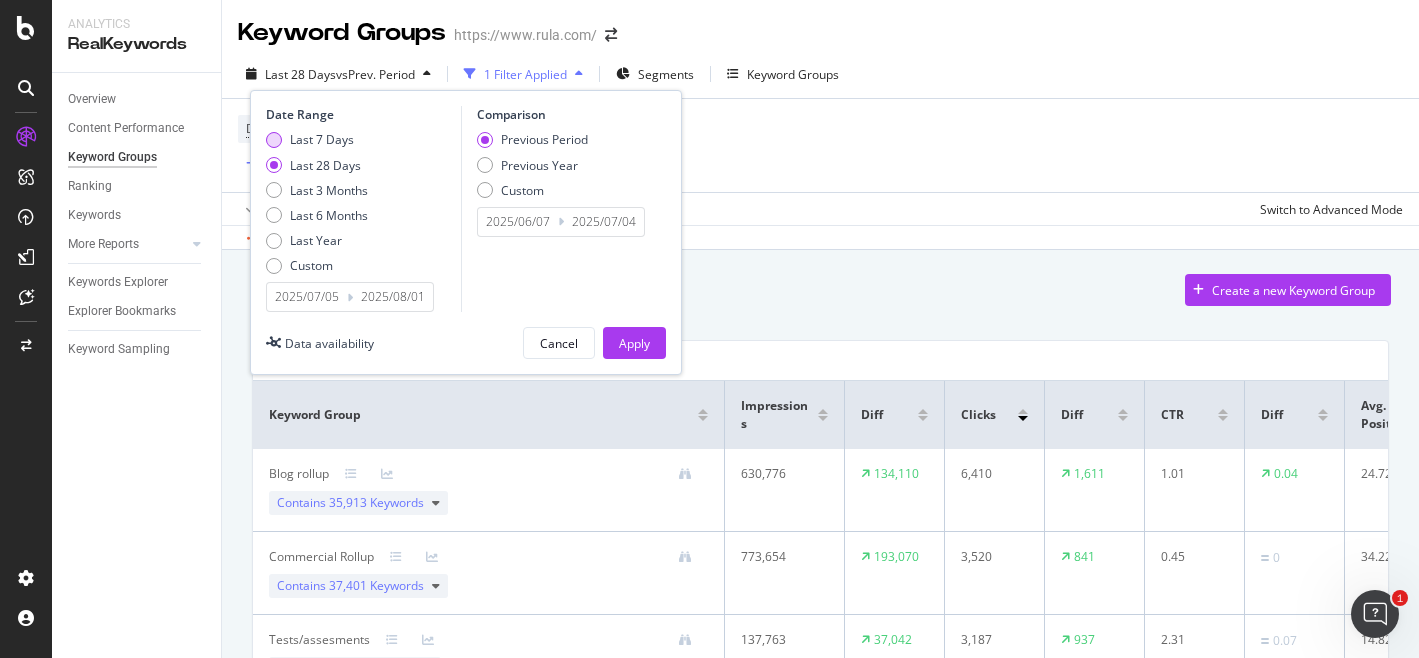 click on "Last 7 Days" at bounding box center (322, 139) 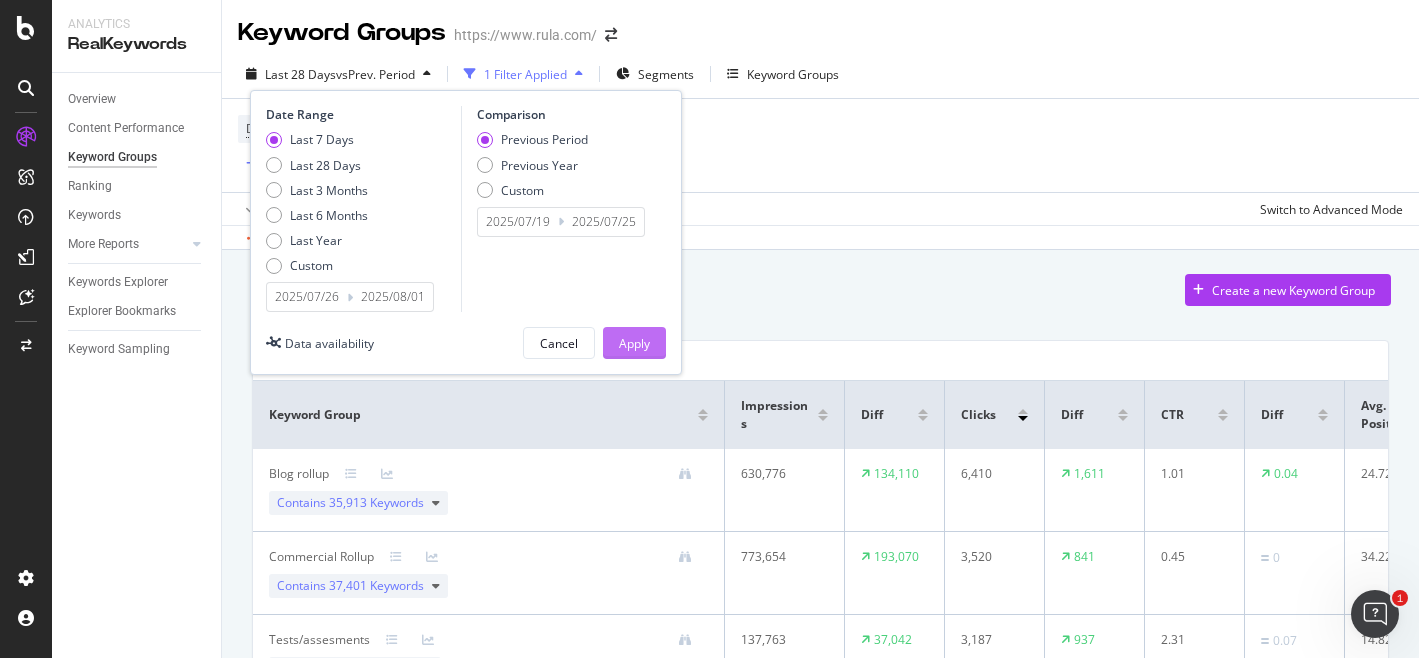 click on "Apply" at bounding box center (634, 343) 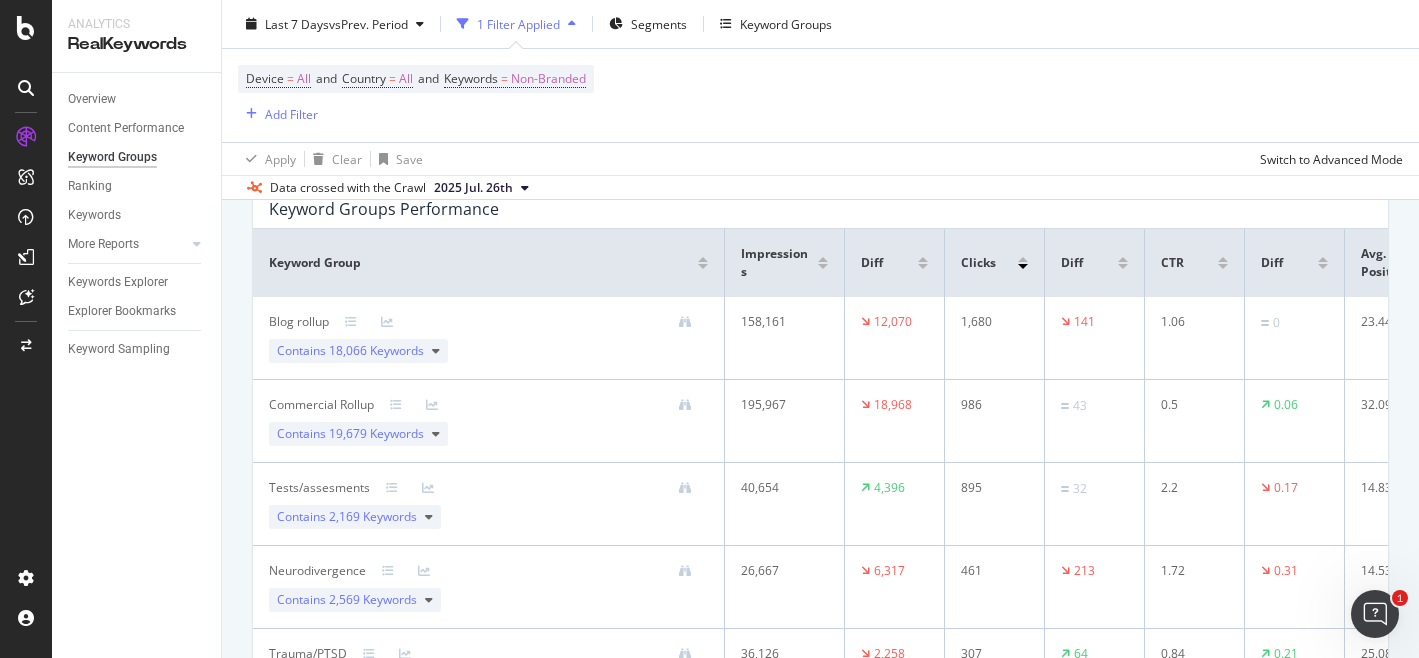 scroll, scrollTop: 0, scrollLeft: 0, axis: both 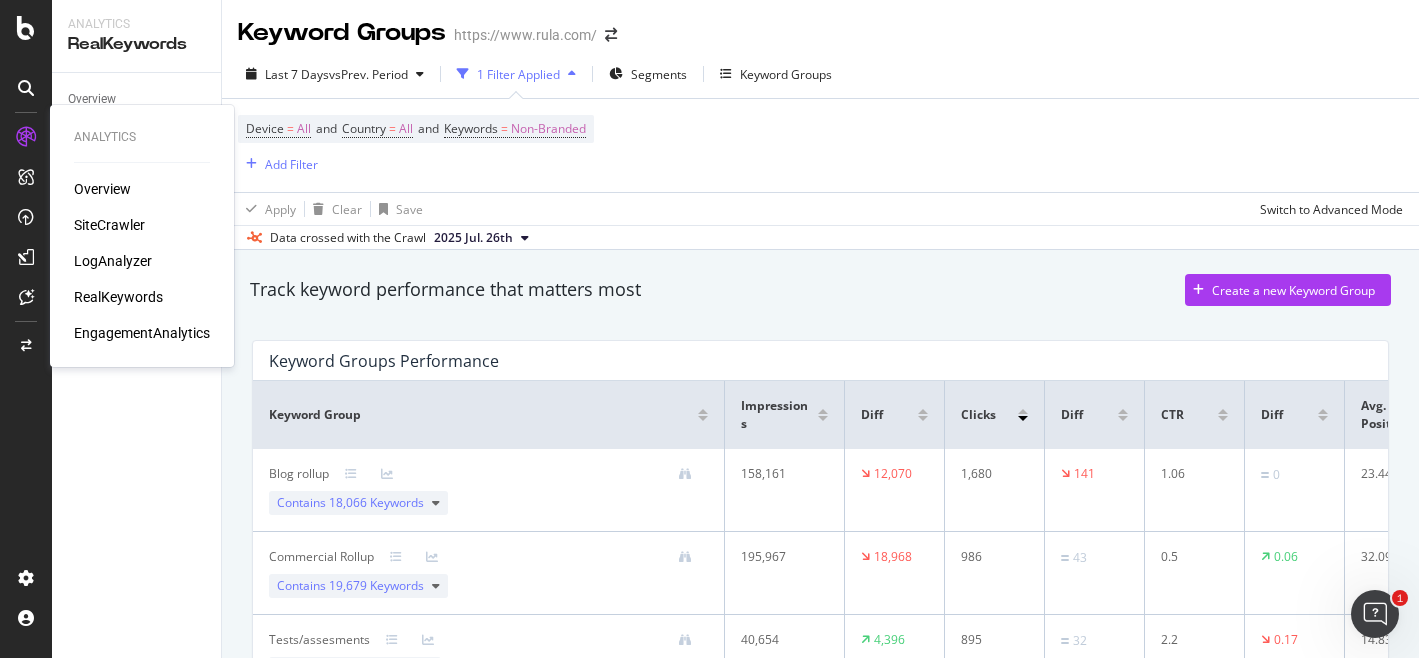 click on "Overview" at bounding box center [102, 189] 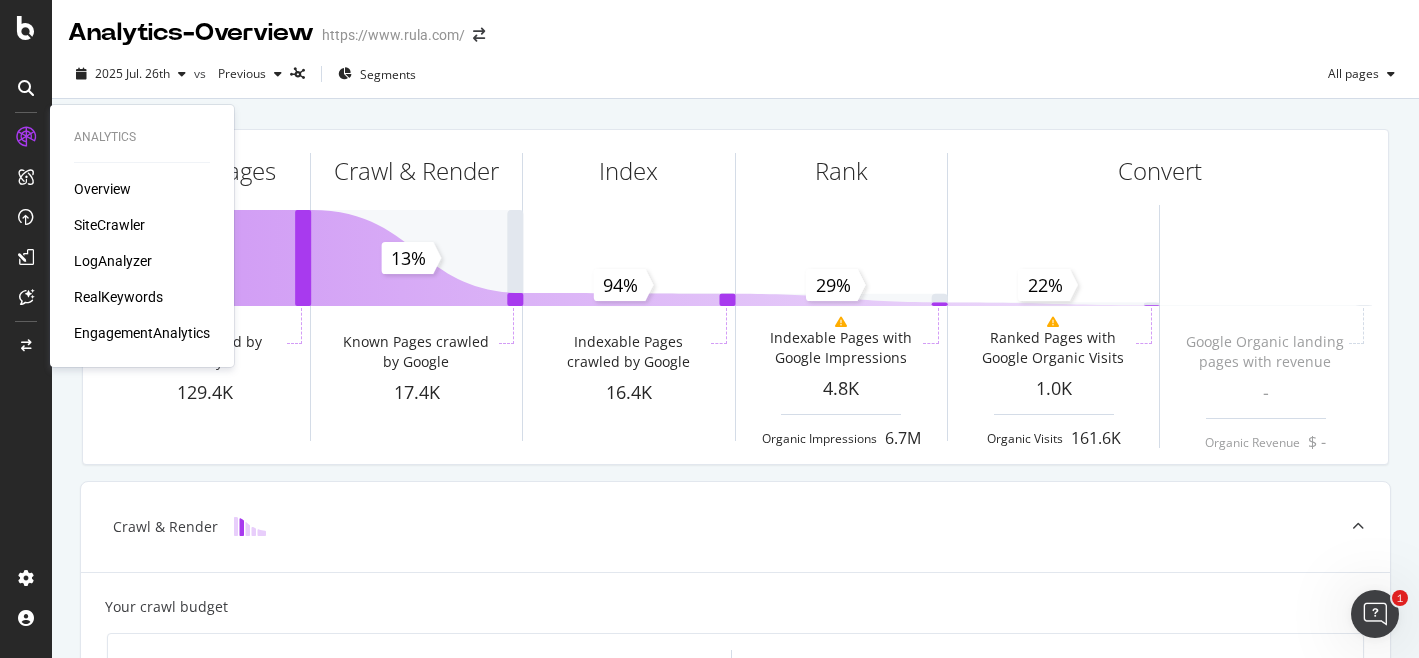 click on "RealKeywords" at bounding box center (118, 297) 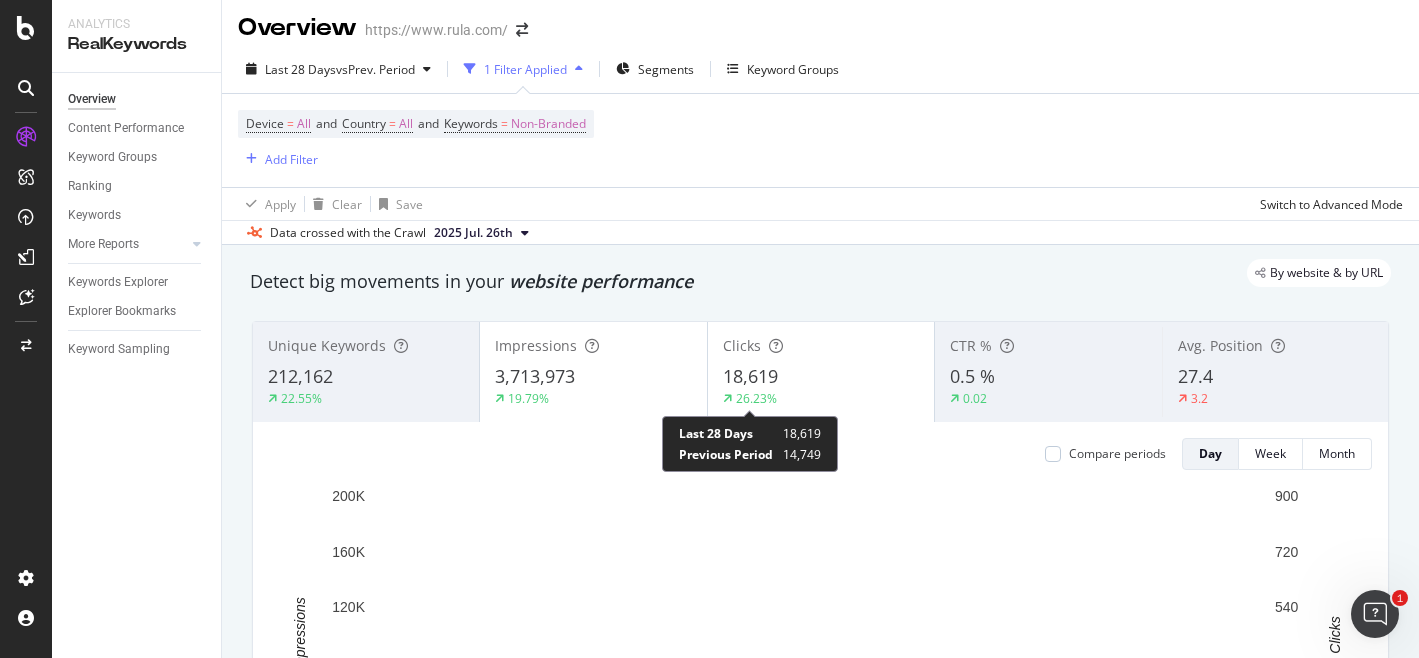 scroll, scrollTop: 0, scrollLeft: 0, axis: both 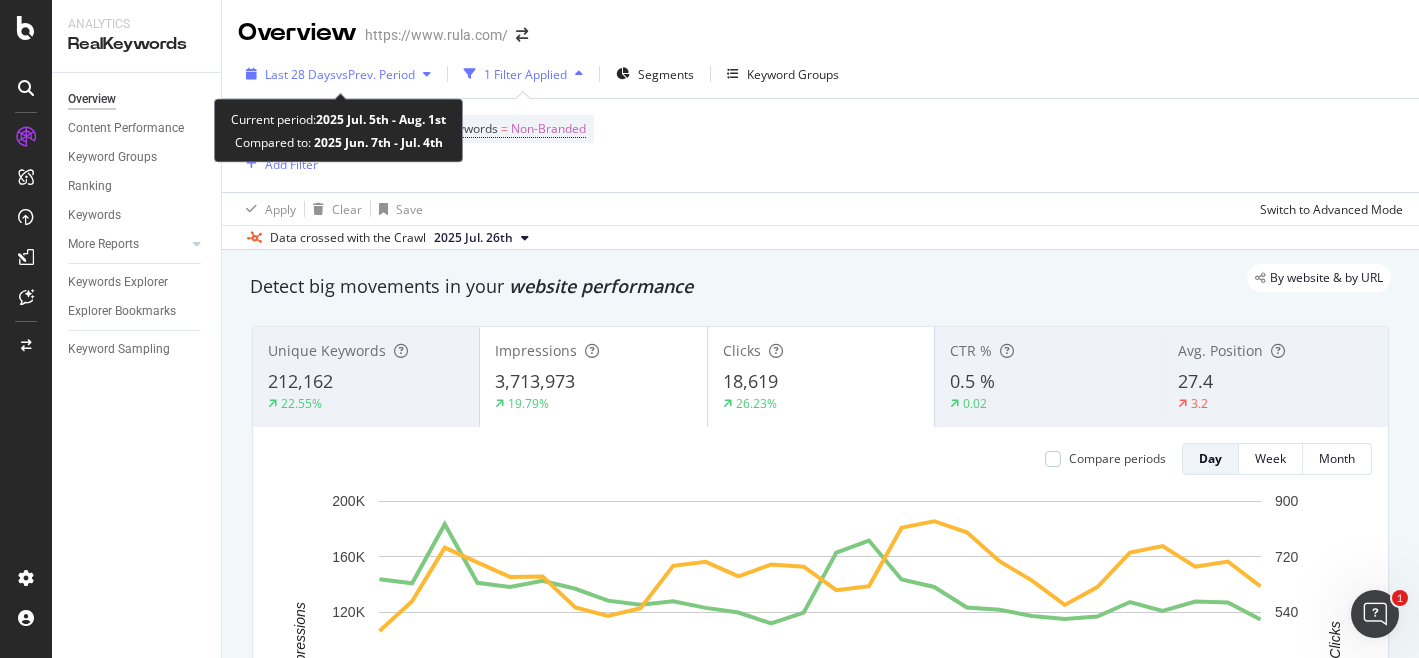 click on "vs  Prev. Period" at bounding box center (375, 74) 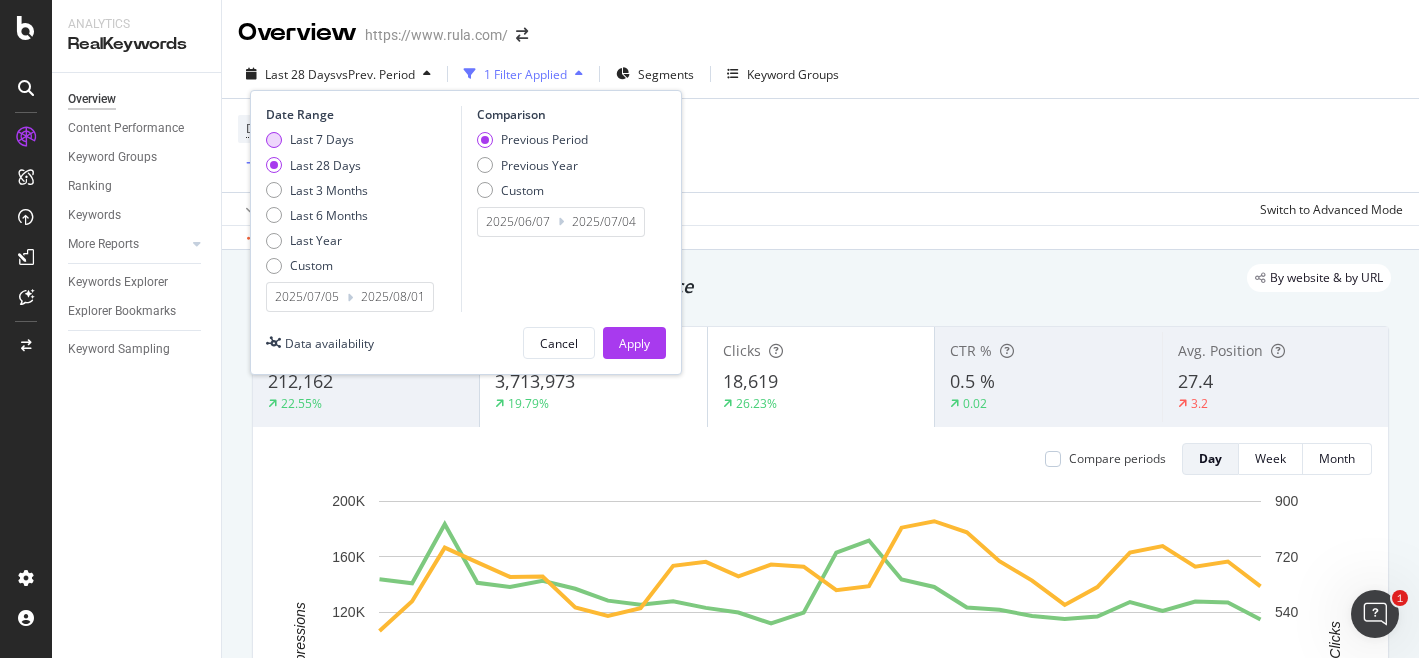 click on "Last 7 Days" at bounding box center [322, 139] 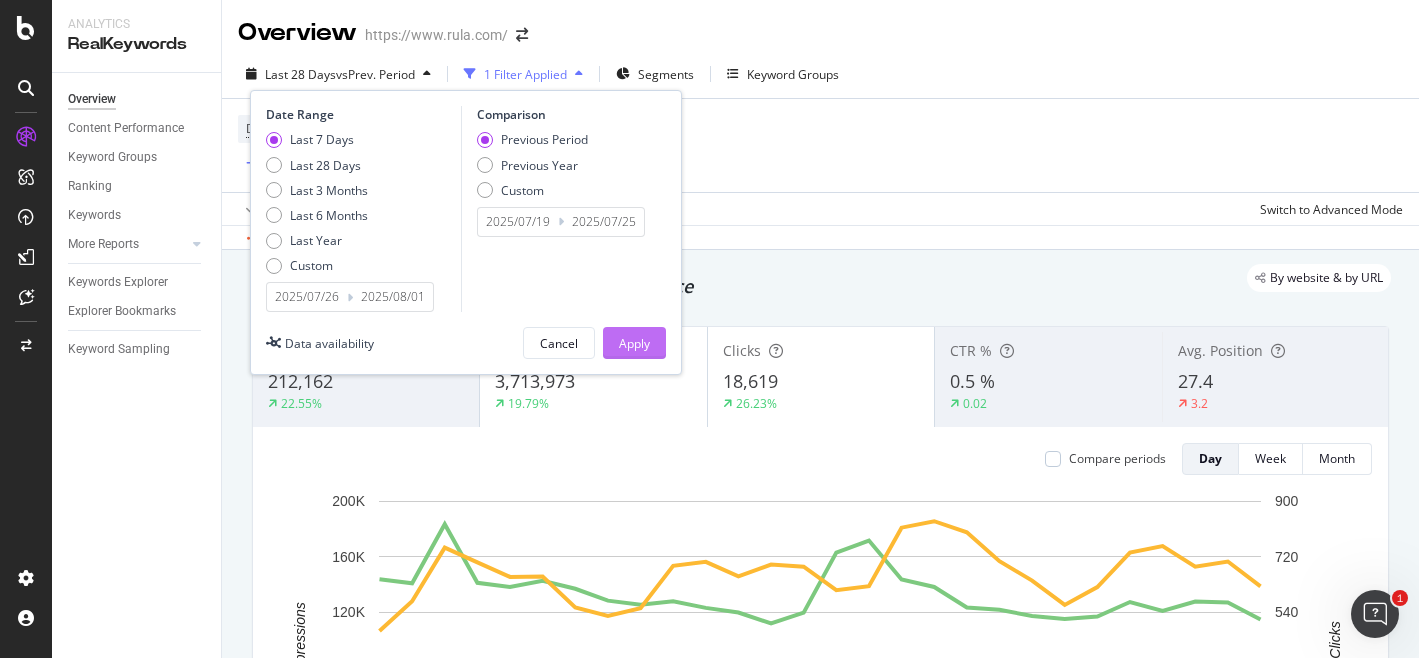 click on "Apply" at bounding box center [634, 343] 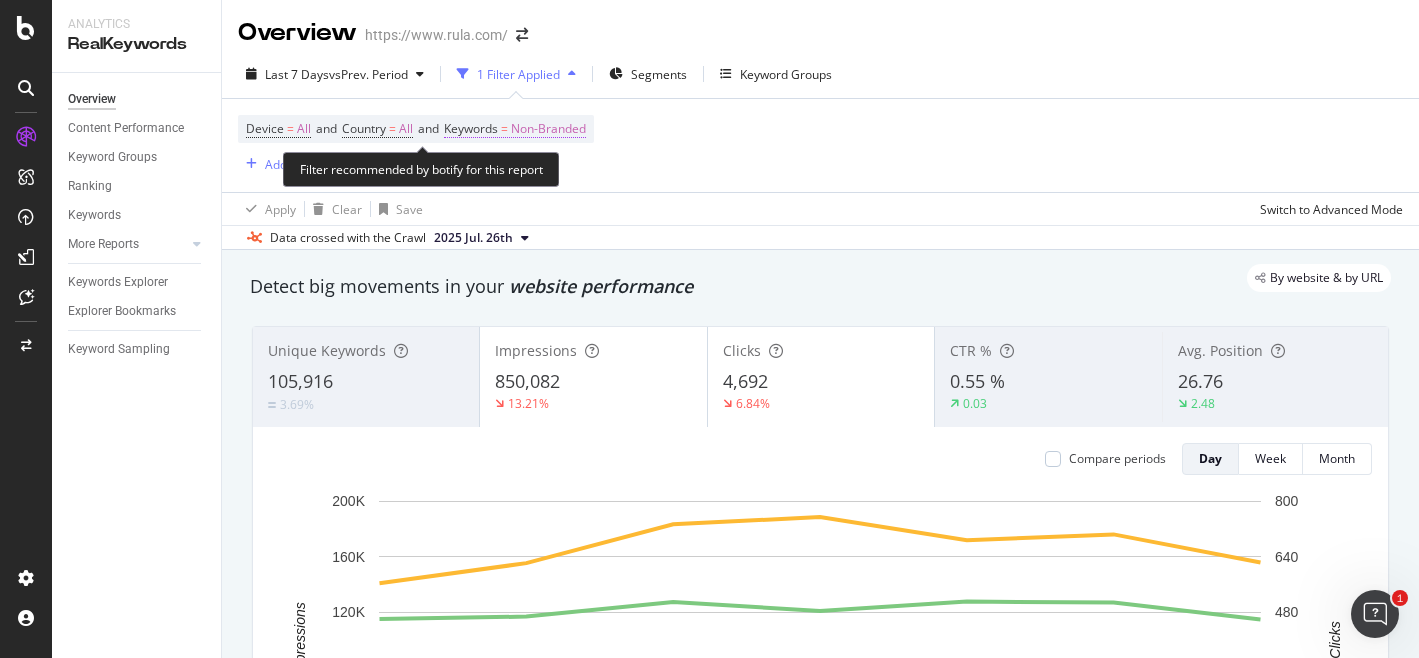 click on "Non-Branded" at bounding box center [548, 129] 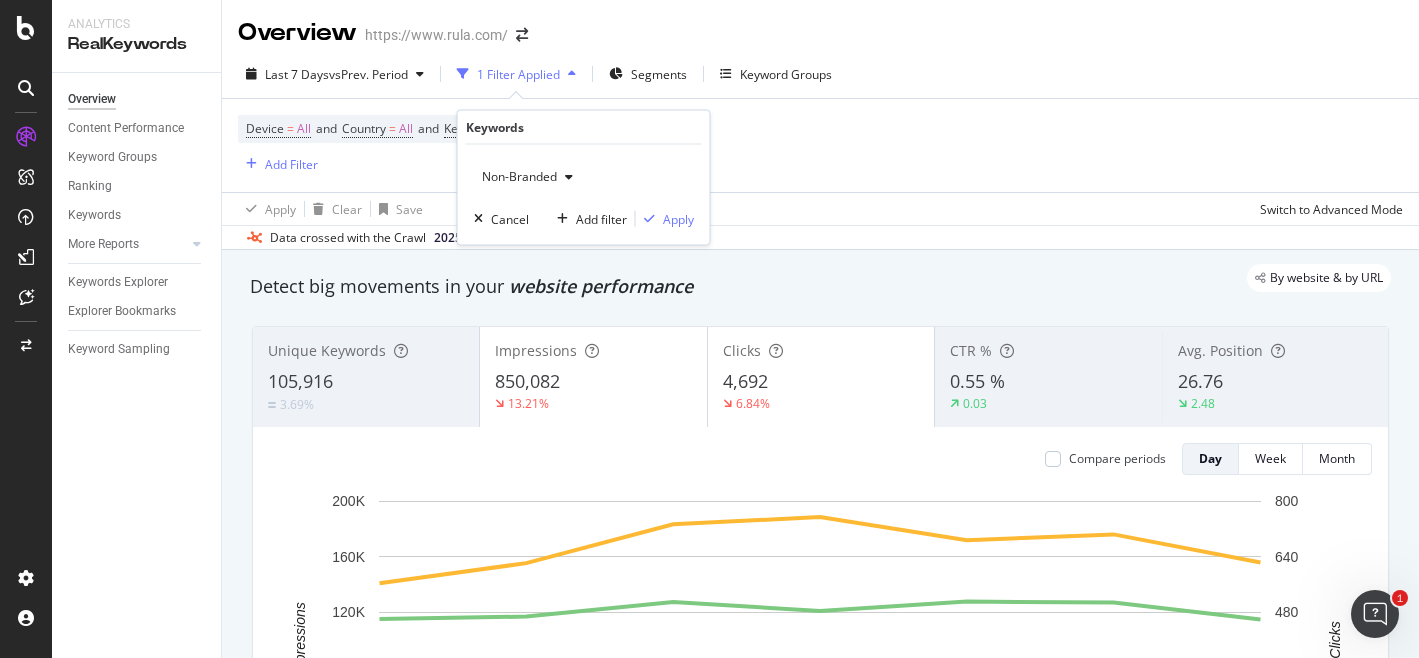click at bounding box center (569, 177) 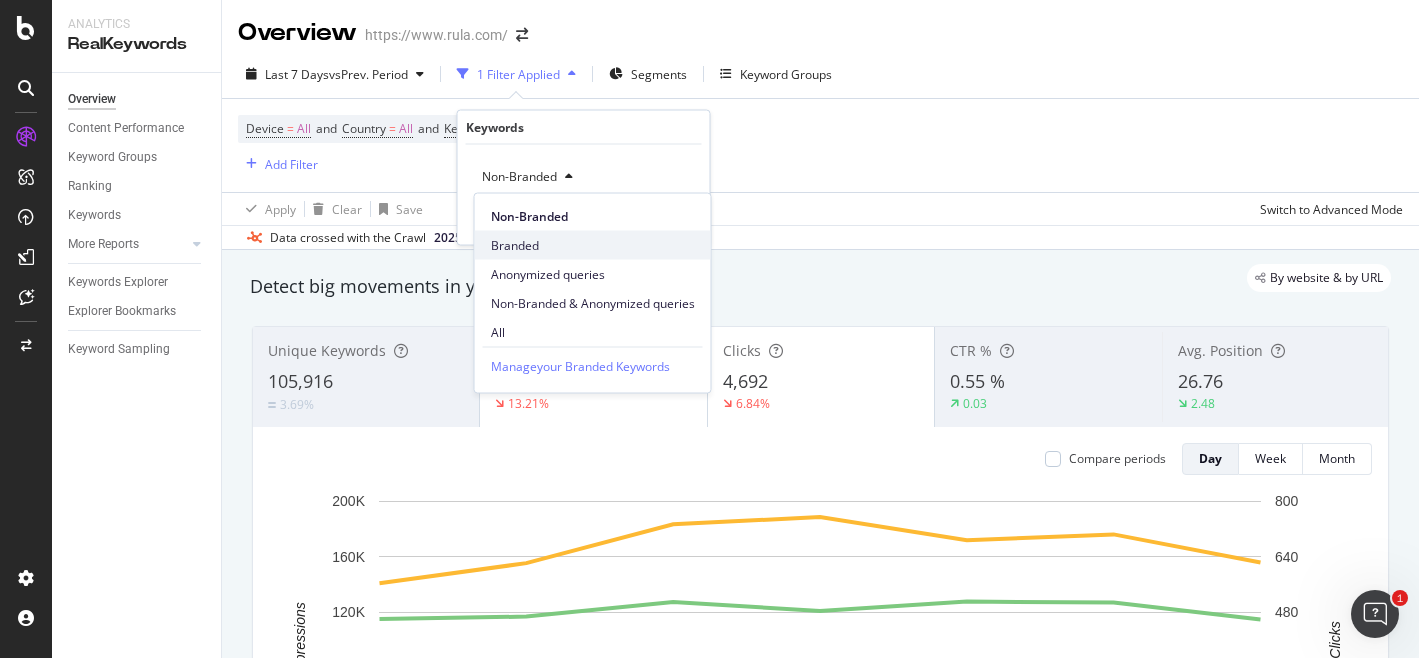 click on "Branded" at bounding box center (593, 245) 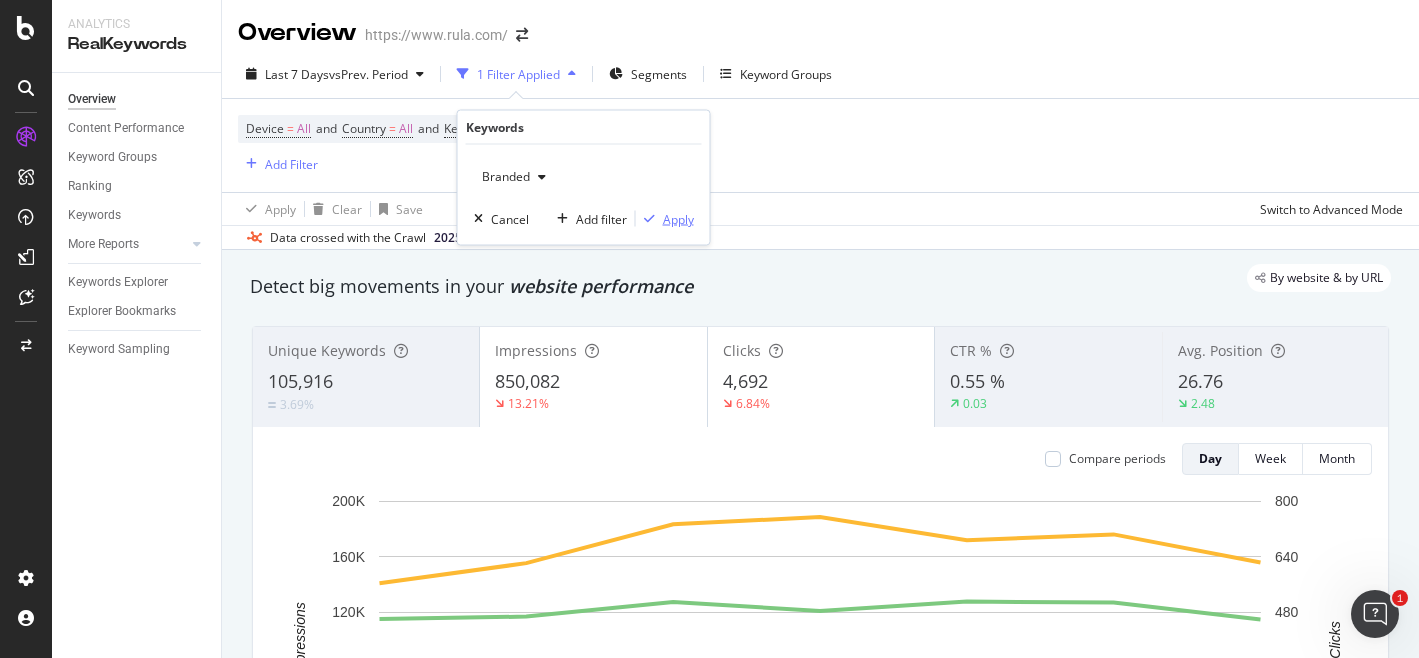 click at bounding box center (649, 219) 